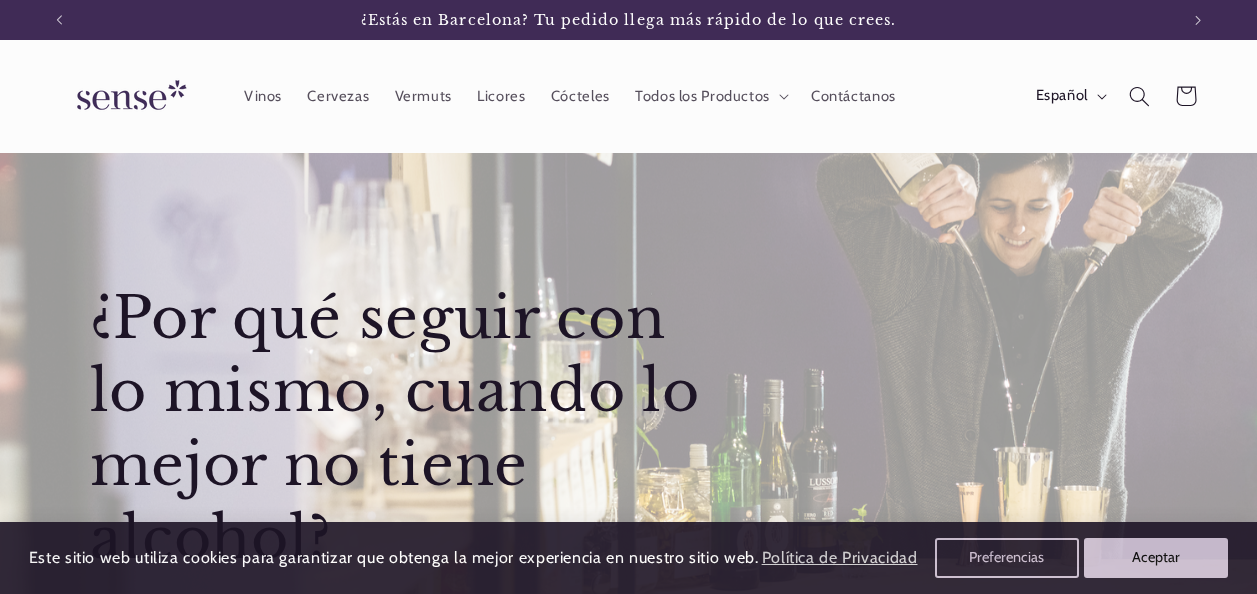 scroll, scrollTop: 0, scrollLeft: 0, axis: both 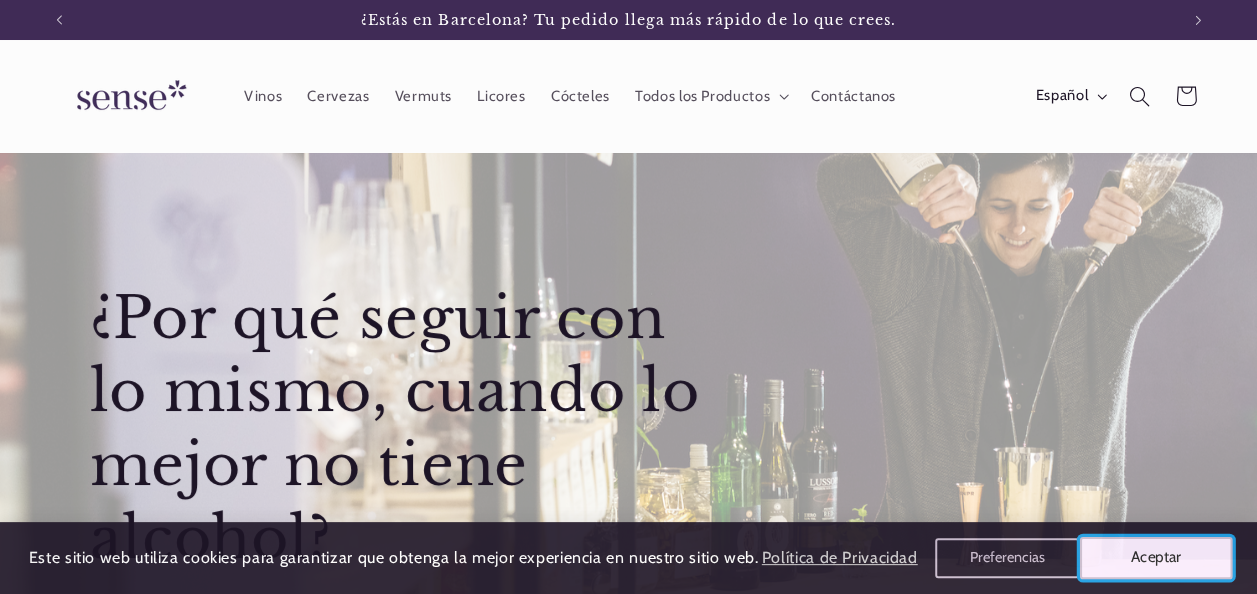 click on "Aceptar" at bounding box center [1156, 558] 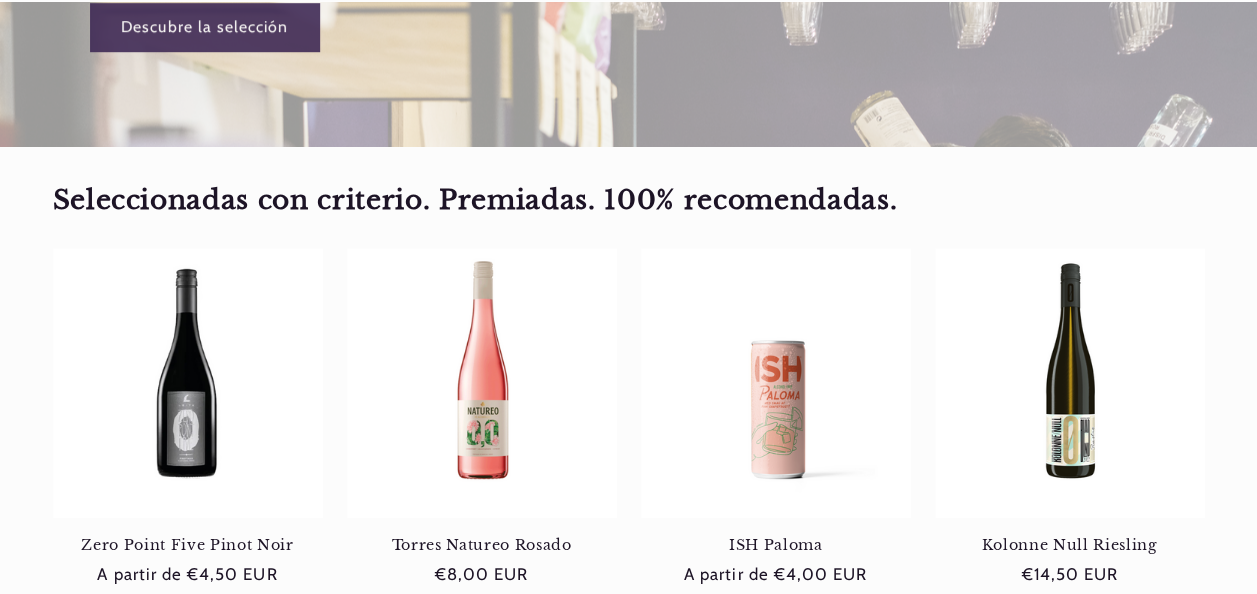 scroll, scrollTop: 600, scrollLeft: 0, axis: vertical 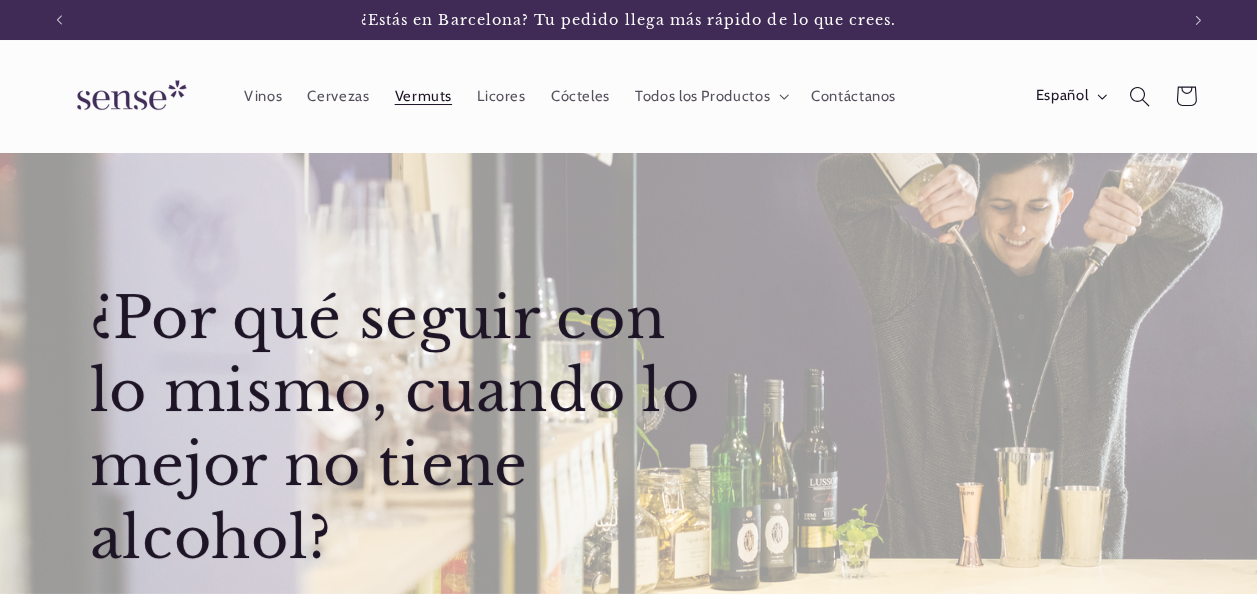 click on "Vermuts" at bounding box center (423, 96) 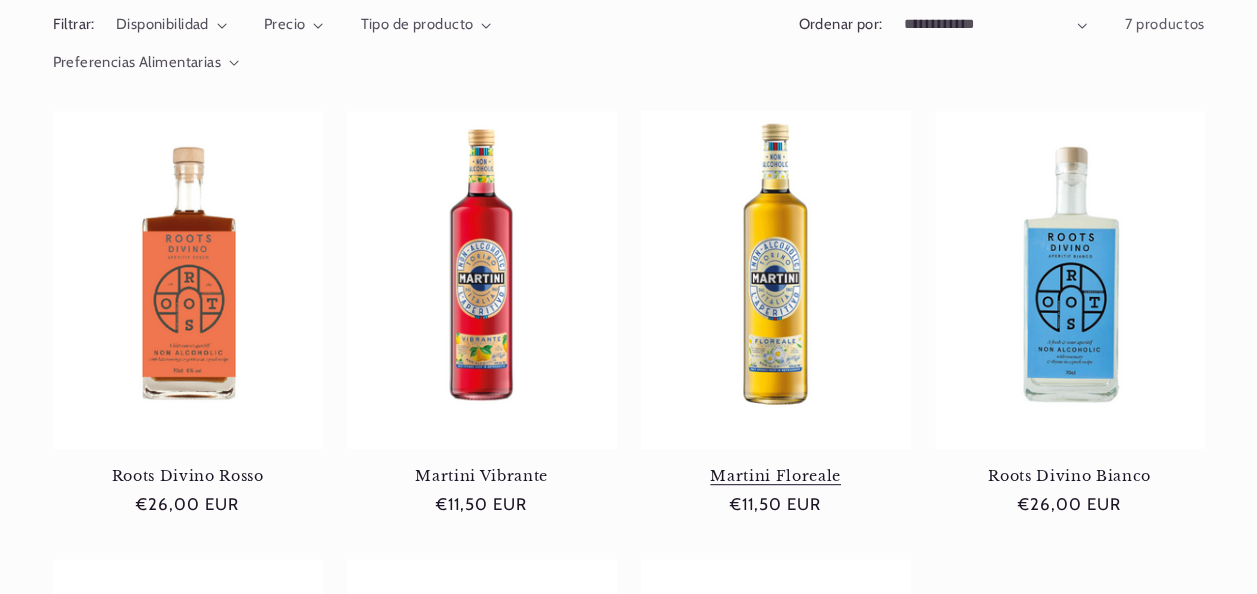 scroll, scrollTop: 300, scrollLeft: 0, axis: vertical 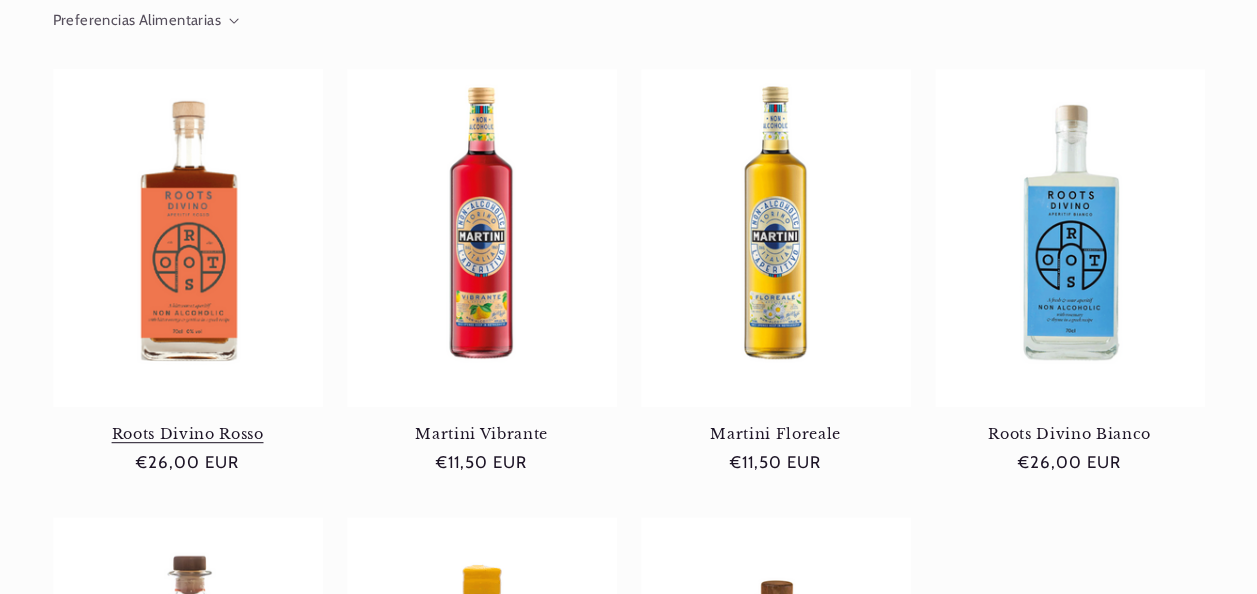 click on "Roots Divino Rosso" at bounding box center (188, 434) 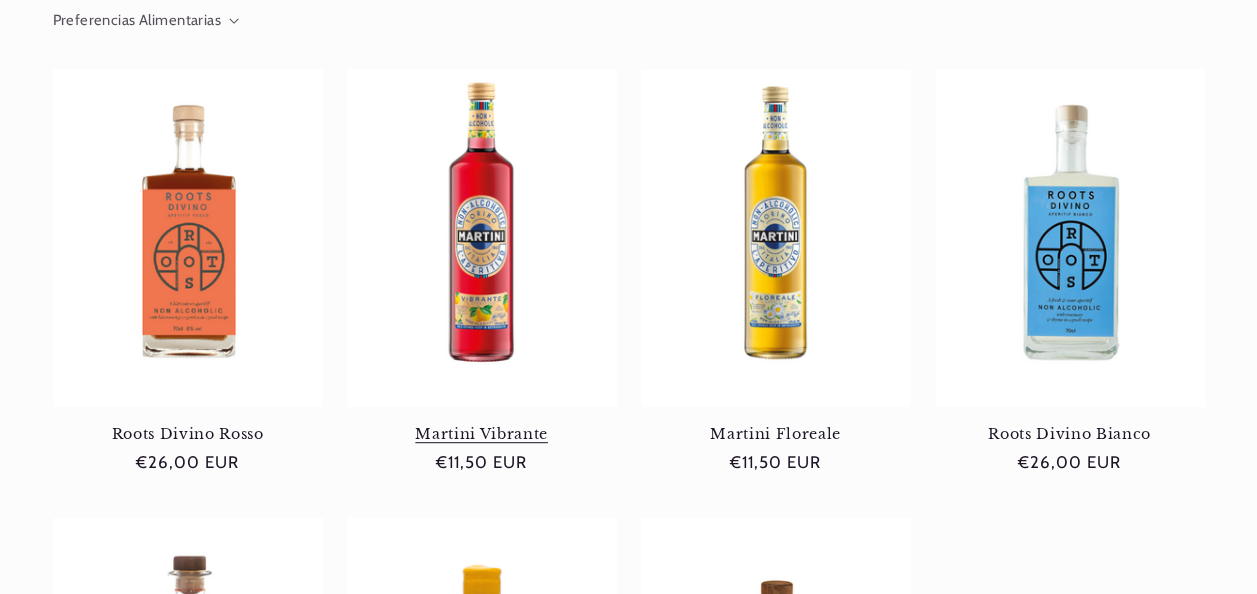 scroll, scrollTop: 0, scrollLeft: 1119, axis: horizontal 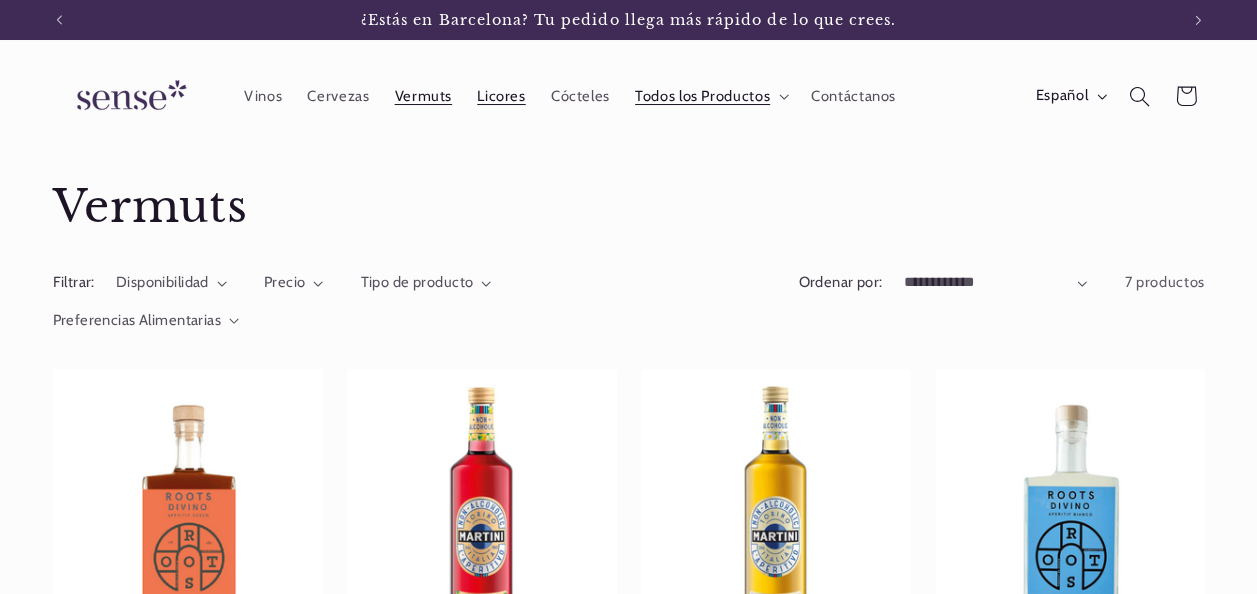 click on "Licores" at bounding box center (501, 96) 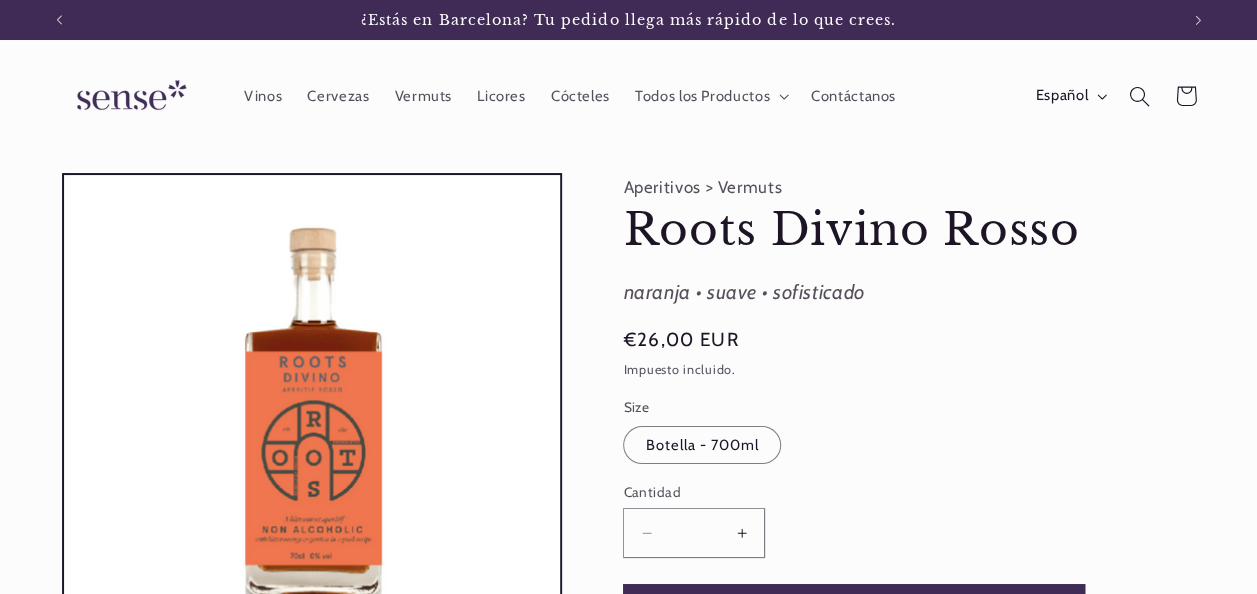 scroll, scrollTop: 100, scrollLeft: 0, axis: vertical 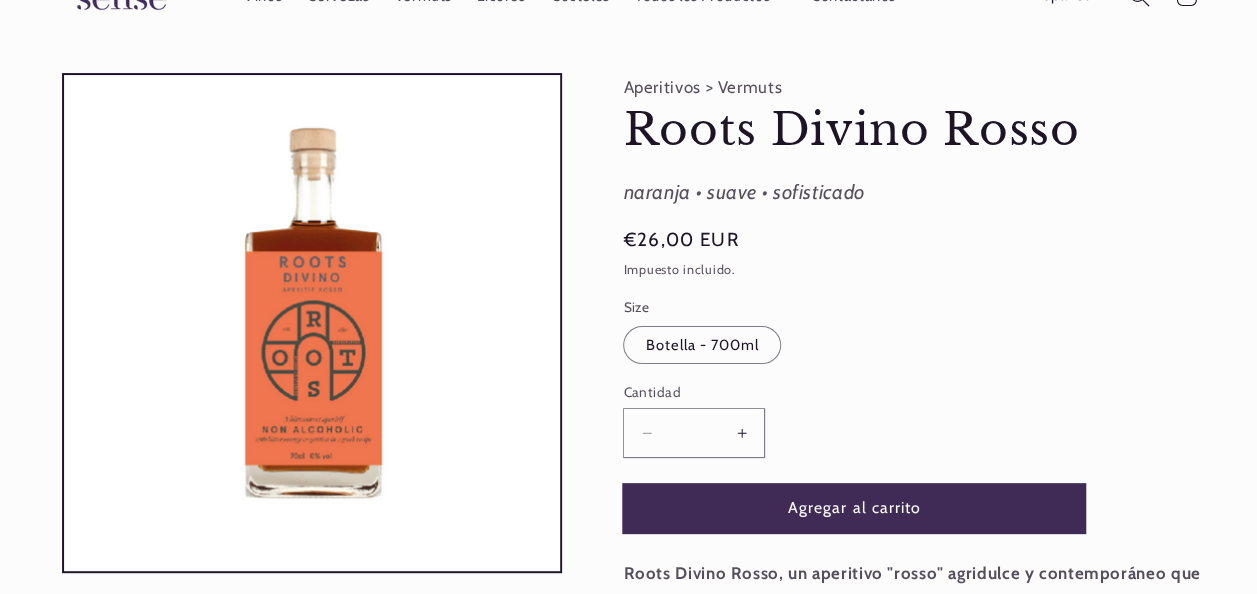 click on "Agregar al carrito" at bounding box center (854, 508) 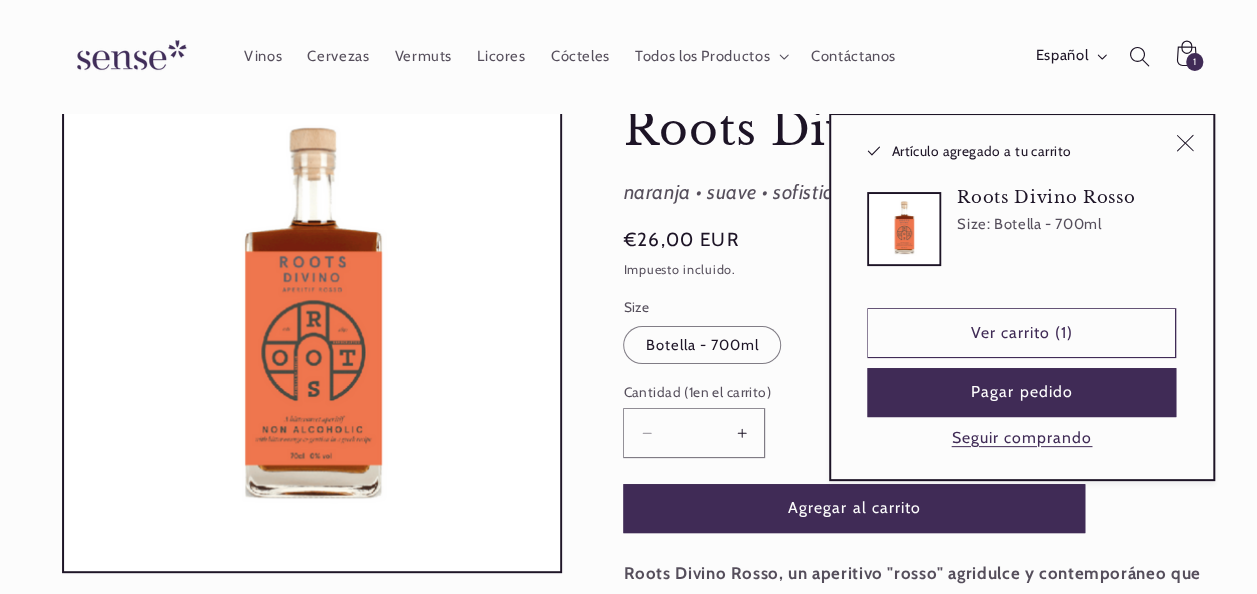 click on "Vinos
Cervezas
Vermuts
Licores
Cócteles
Todos los Productos
Todos los Productos
Vinos Sin Alcohol" at bounding box center (628, 56) 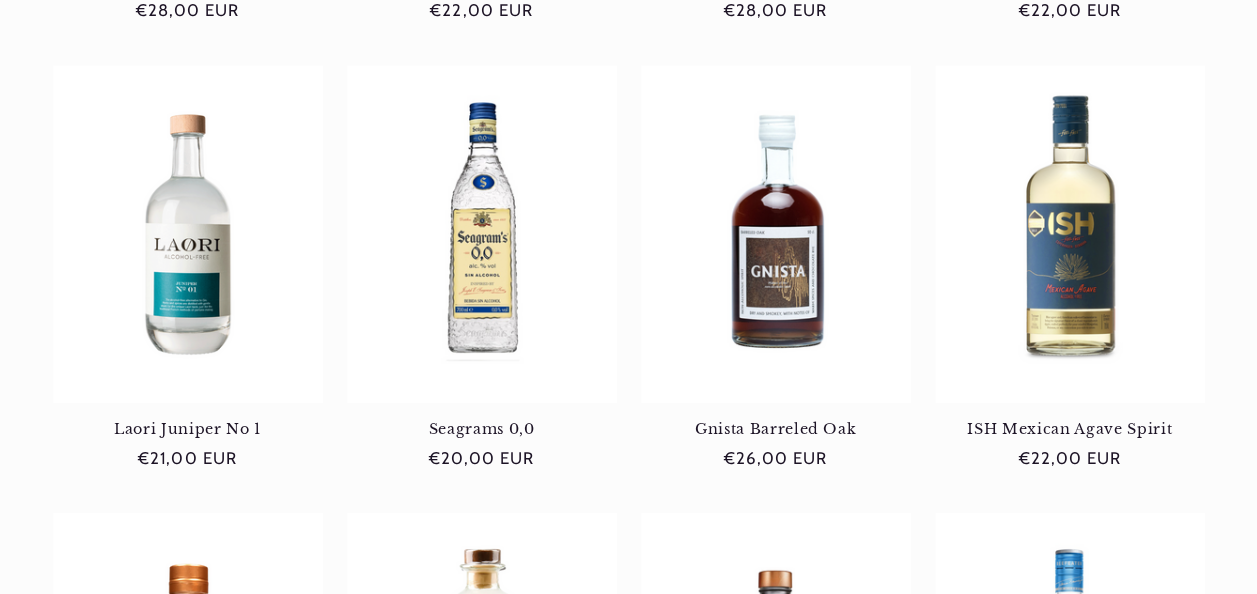 scroll, scrollTop: 1300, scrollLeft: 0, axis: vertical 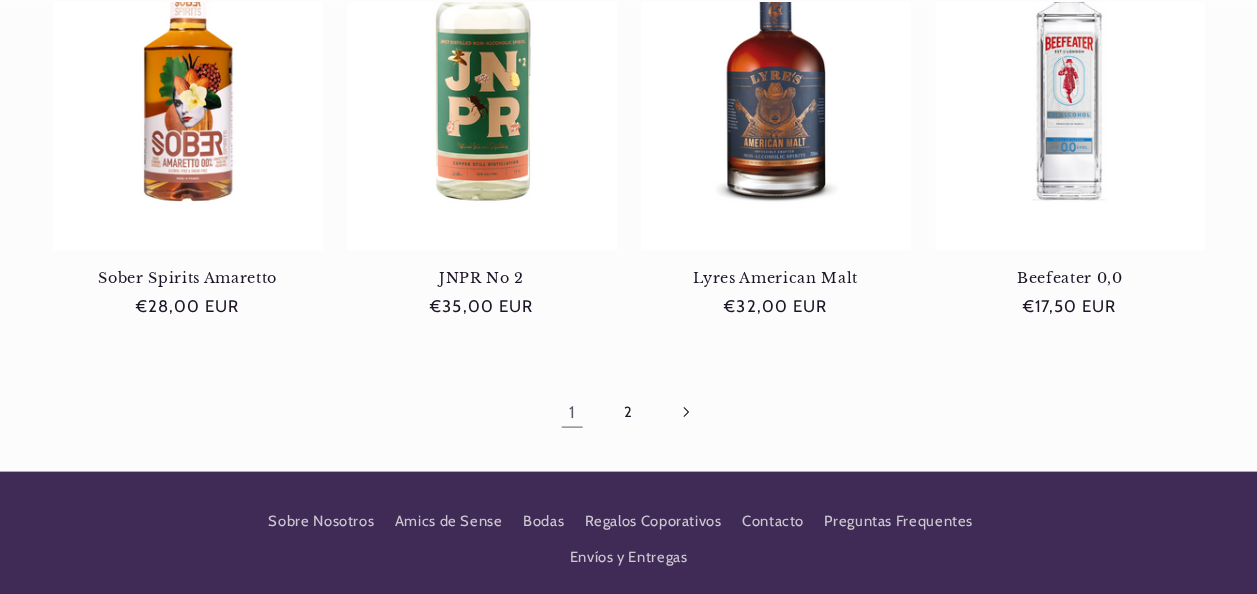 click 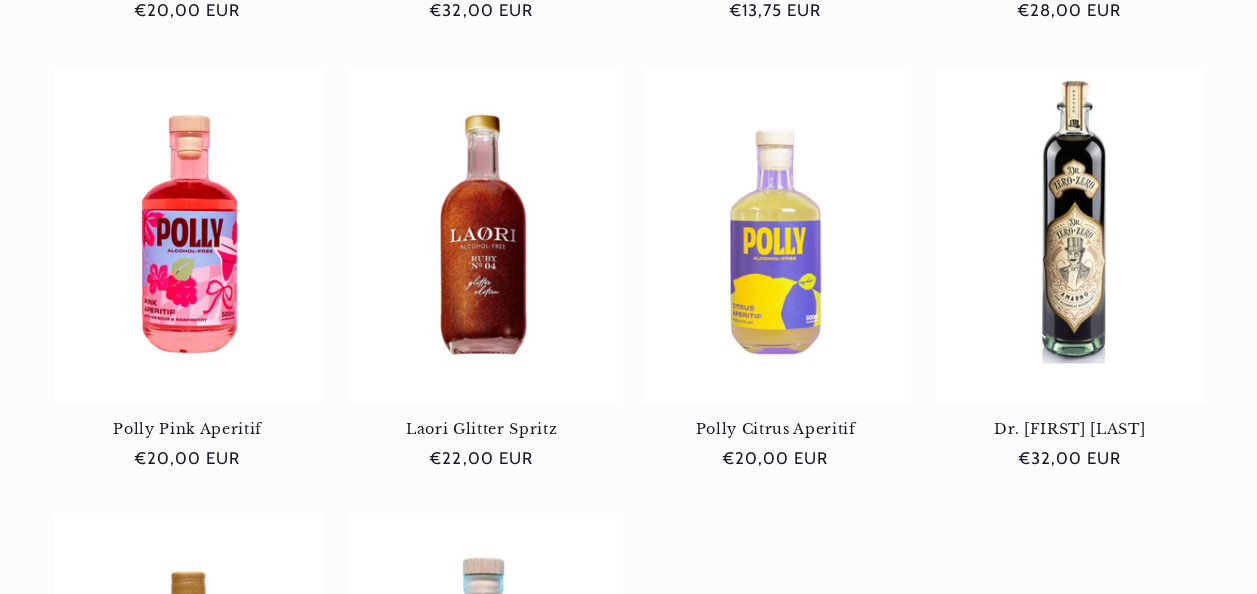 scroll, scrollTop: 1400, scrollLeft: 0, axis: vertical 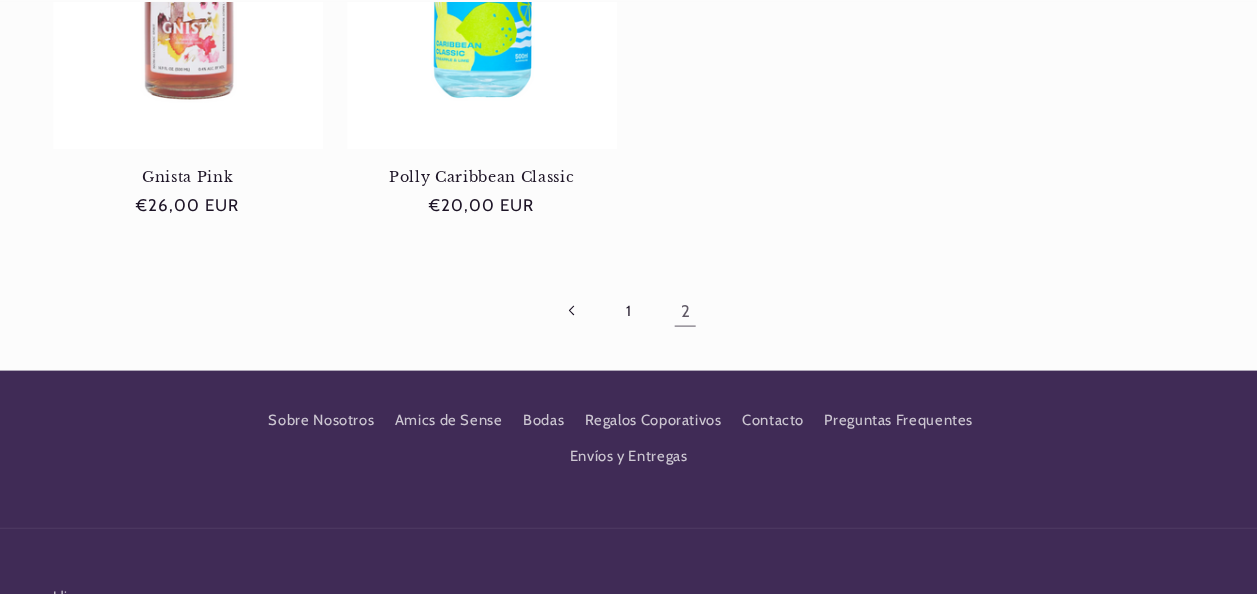 click at bounding box center (572, 312) 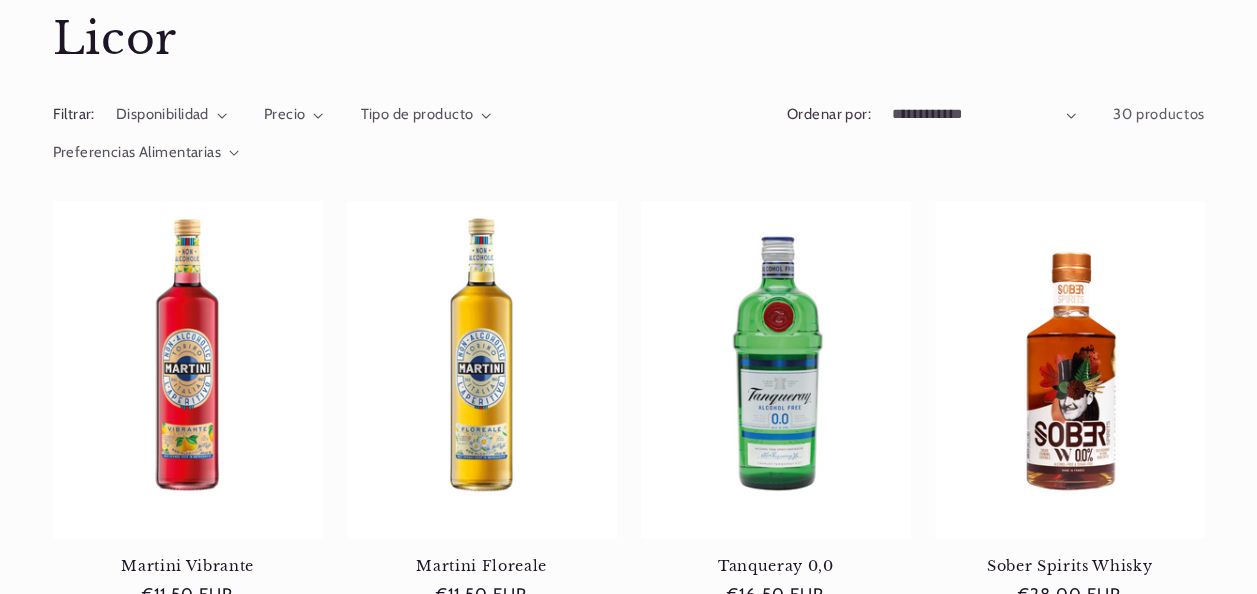 scroll, scrollTop: 300, scrollLeft: 0, axis: vertical 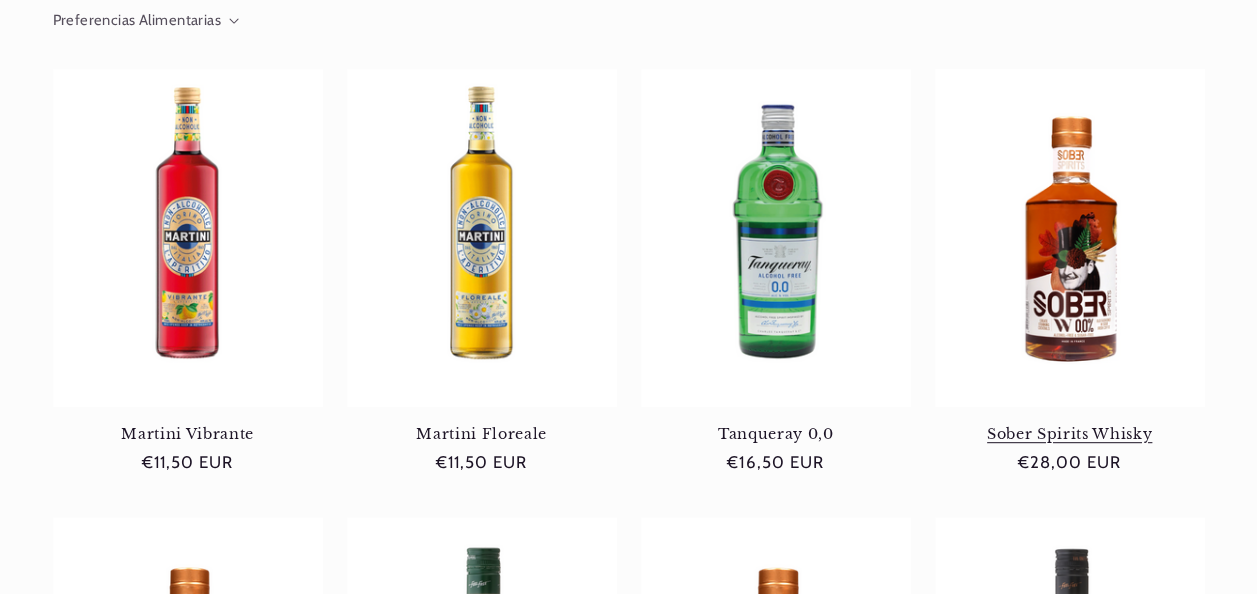 click on "Sober Spirits Whisky" at bounding box center [1070, 434] 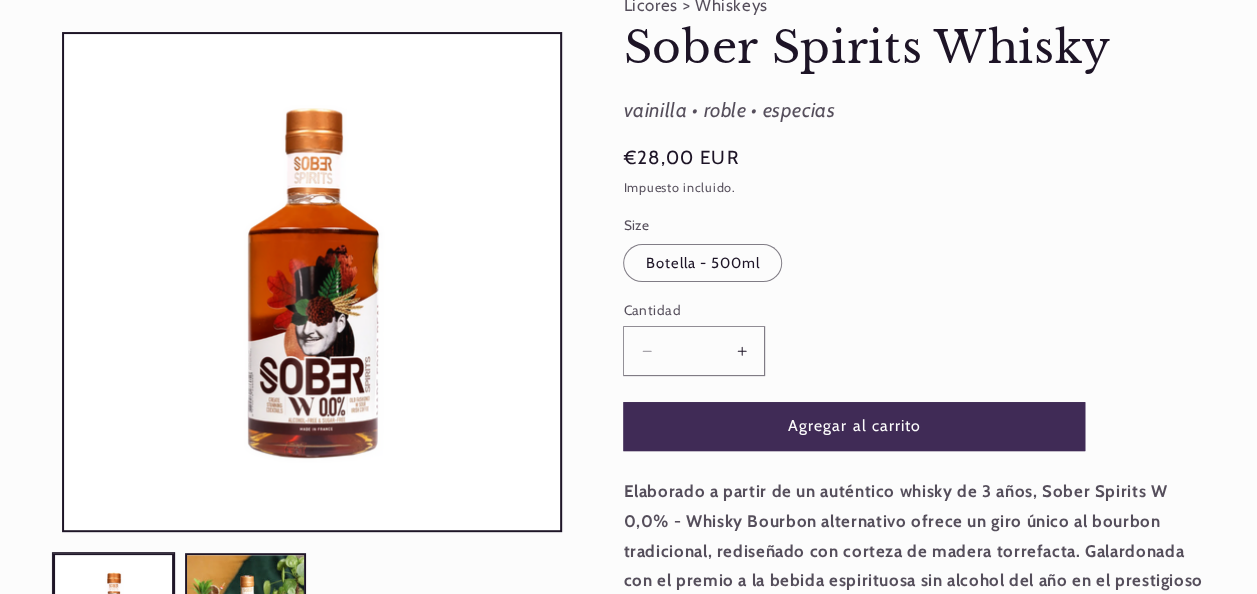 scroll, scrollTop: 200, scrollLeft: 0, axis: vertical 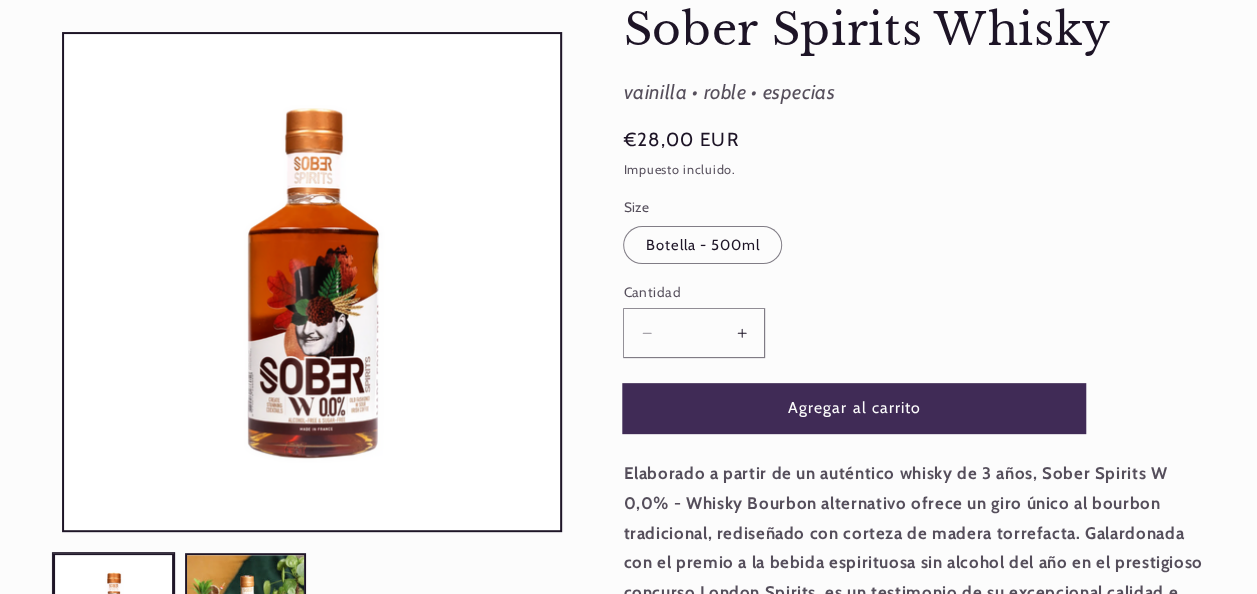 click on "Agregar al carrito" at bounding box center (854, 408) 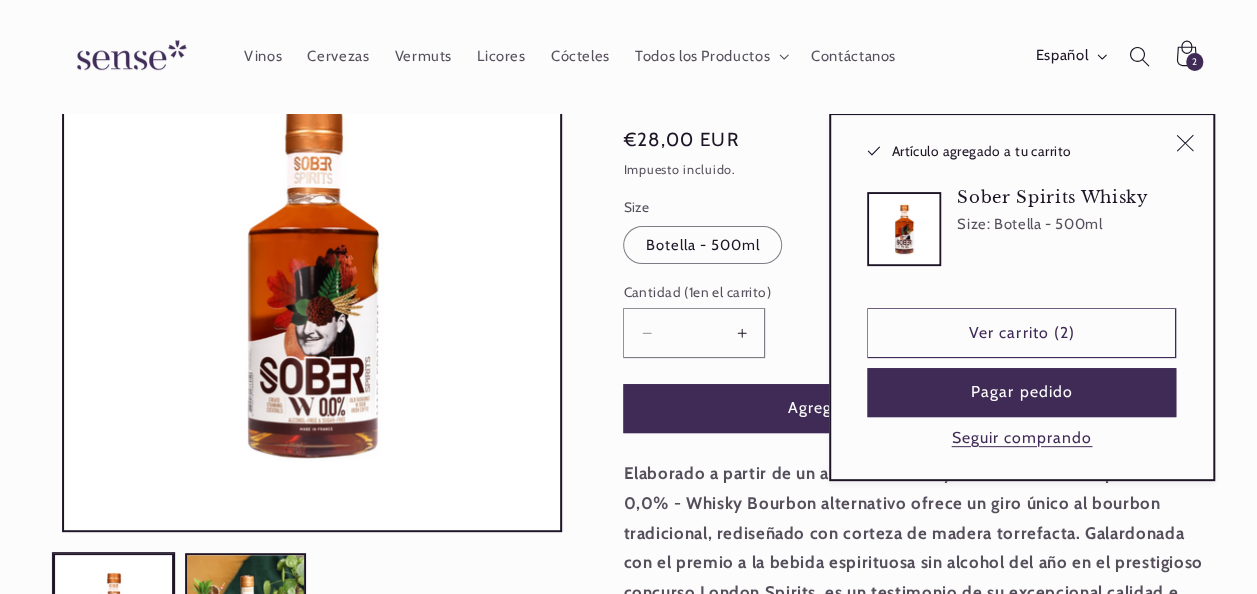 click on "Ir directamente a la información del producto
Abrir elemento multimedia 1 en una ventana modal
Abrir elemento multimedia 2 en una ventana modal
1
/
de
2
Licores >
Whiskeys
Sober Spirits Whisky
Sober Spirits Whisky
/" at bounding box center (628, 482) 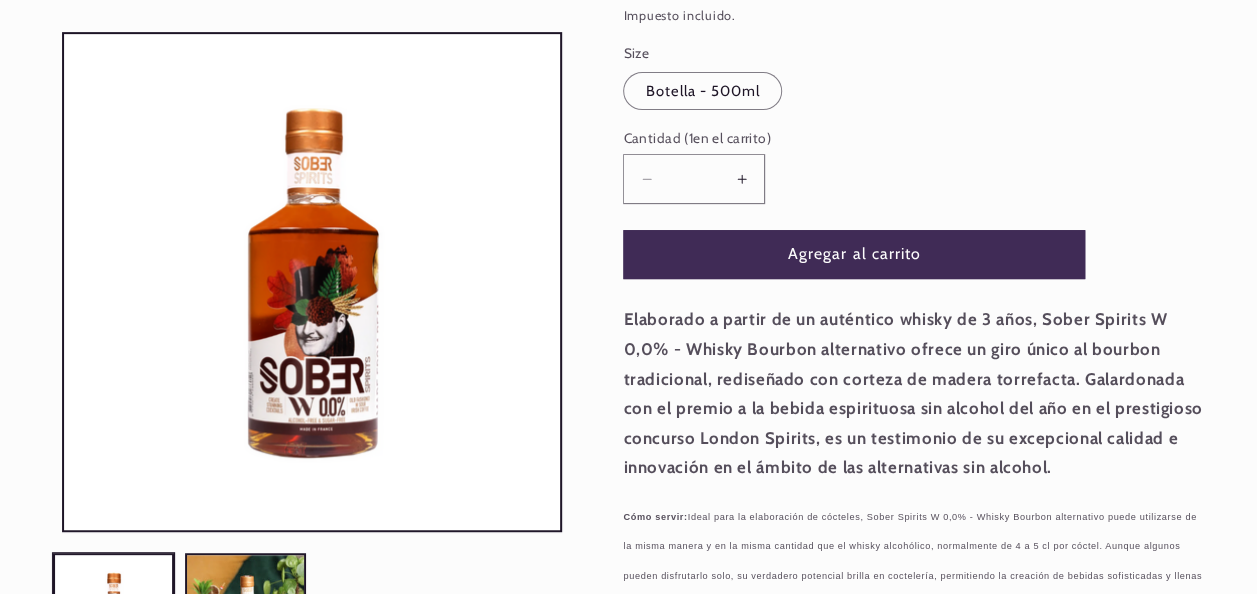 scroll, scrollTop: 400, scrollLeft: 0, axis: vertical 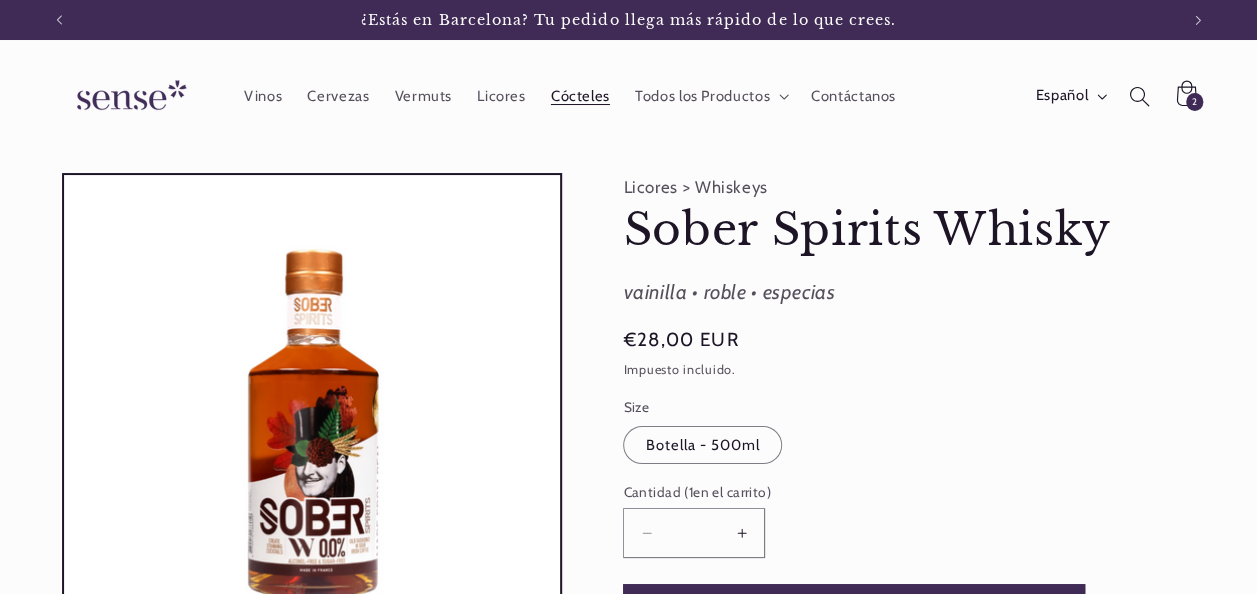 click on "Cócteles" at bounding box center (580, 96) 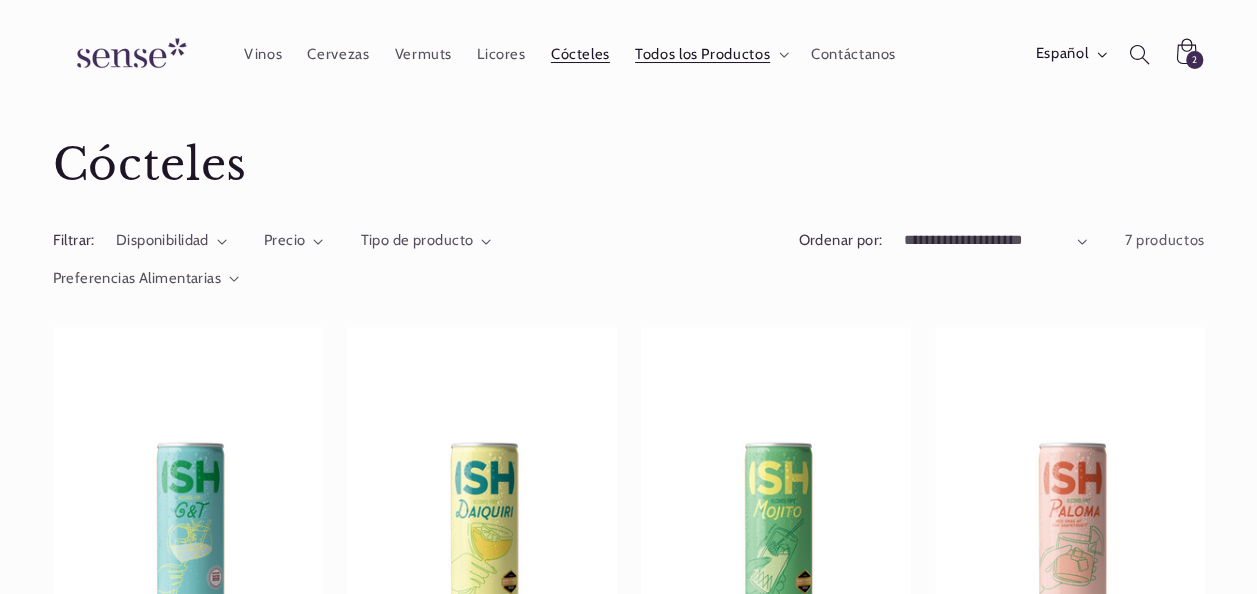 scroll, scrollTop: 0, scrollLeft: 0, axis: both 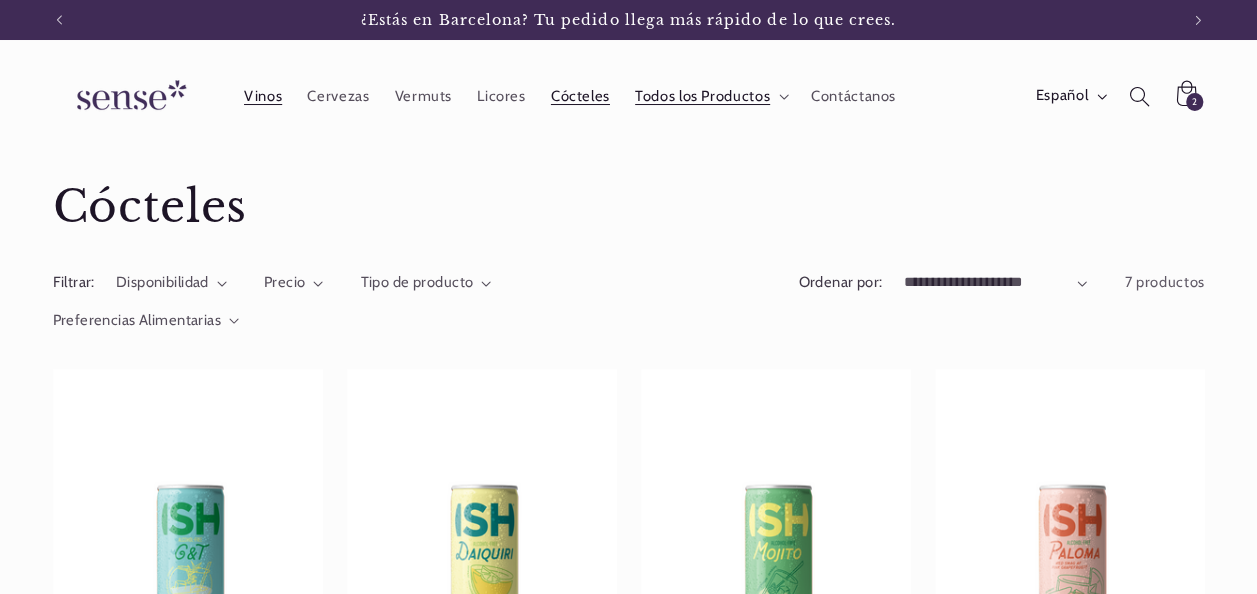 click on "Vinos" at bounding box center [263, 96] 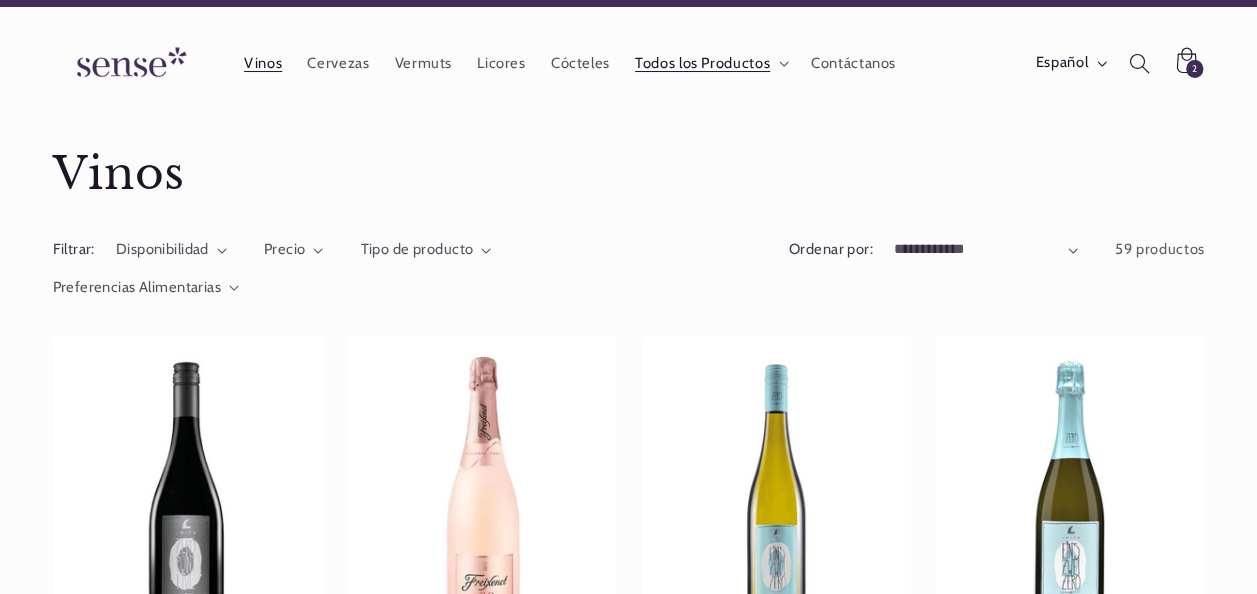scroll, scrollTop: 0, scrollLeft: 0, axis: both 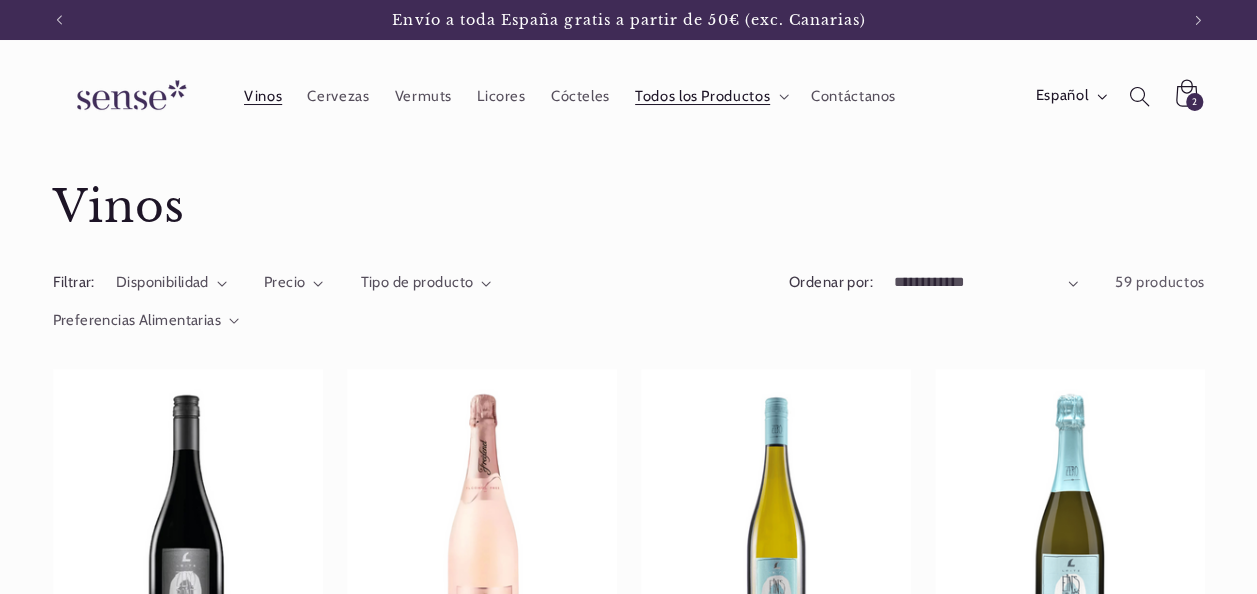 click 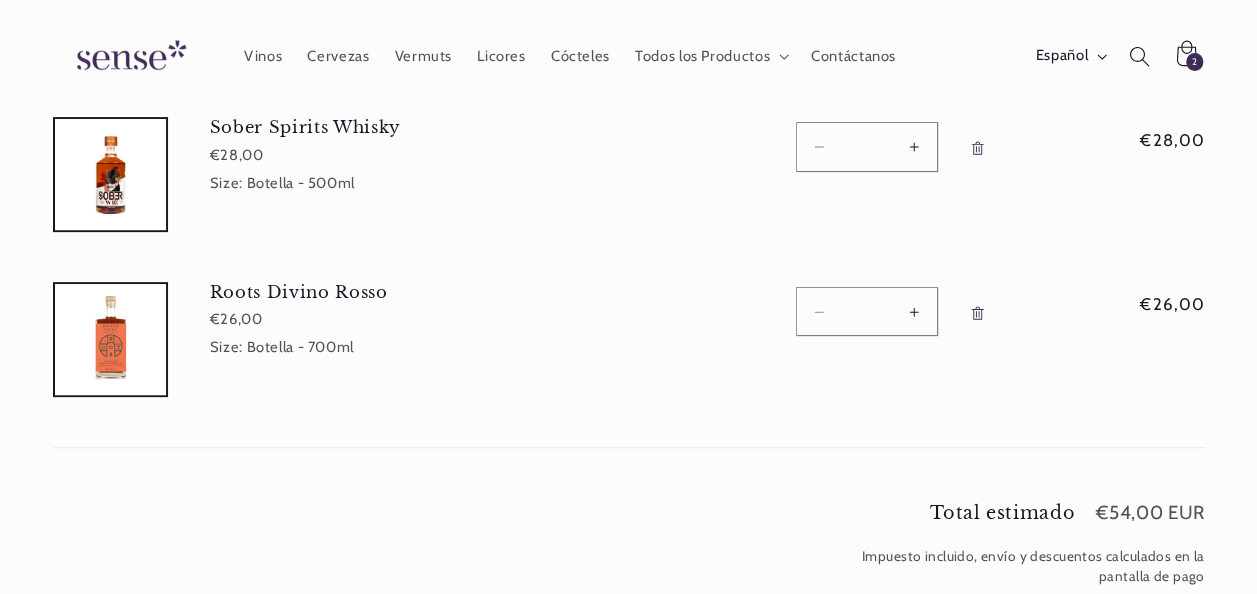 scroll, scrollTop: 200, scrollLeft: 0, axis: vertical 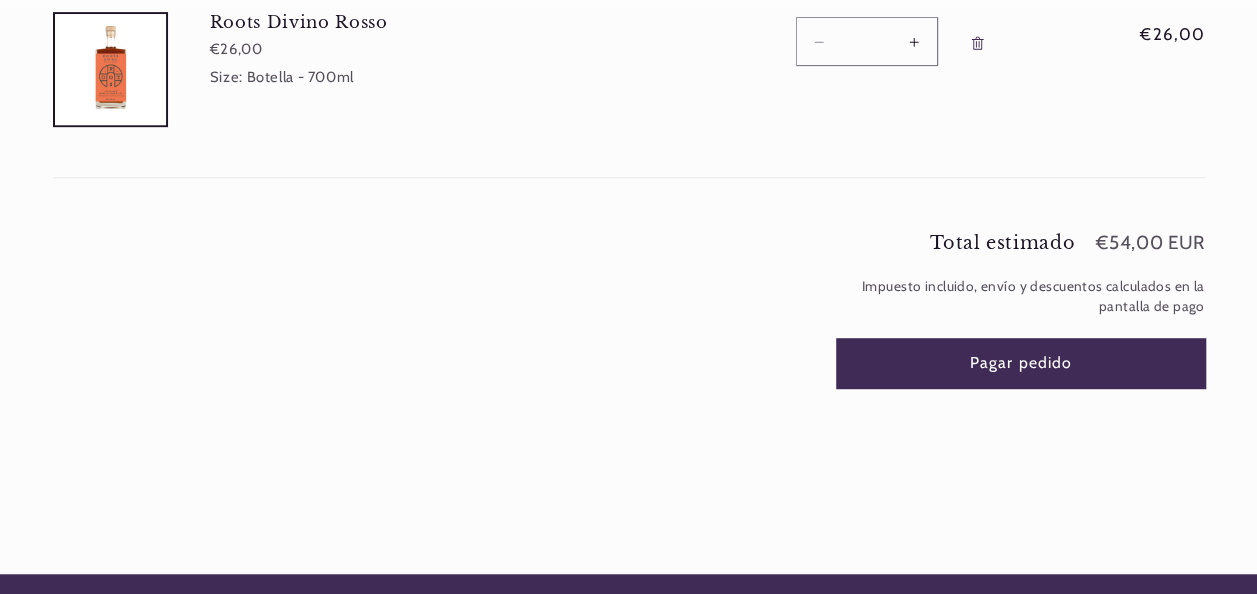 click on "Pagar pedido" at bounding box center [1021, 363] 